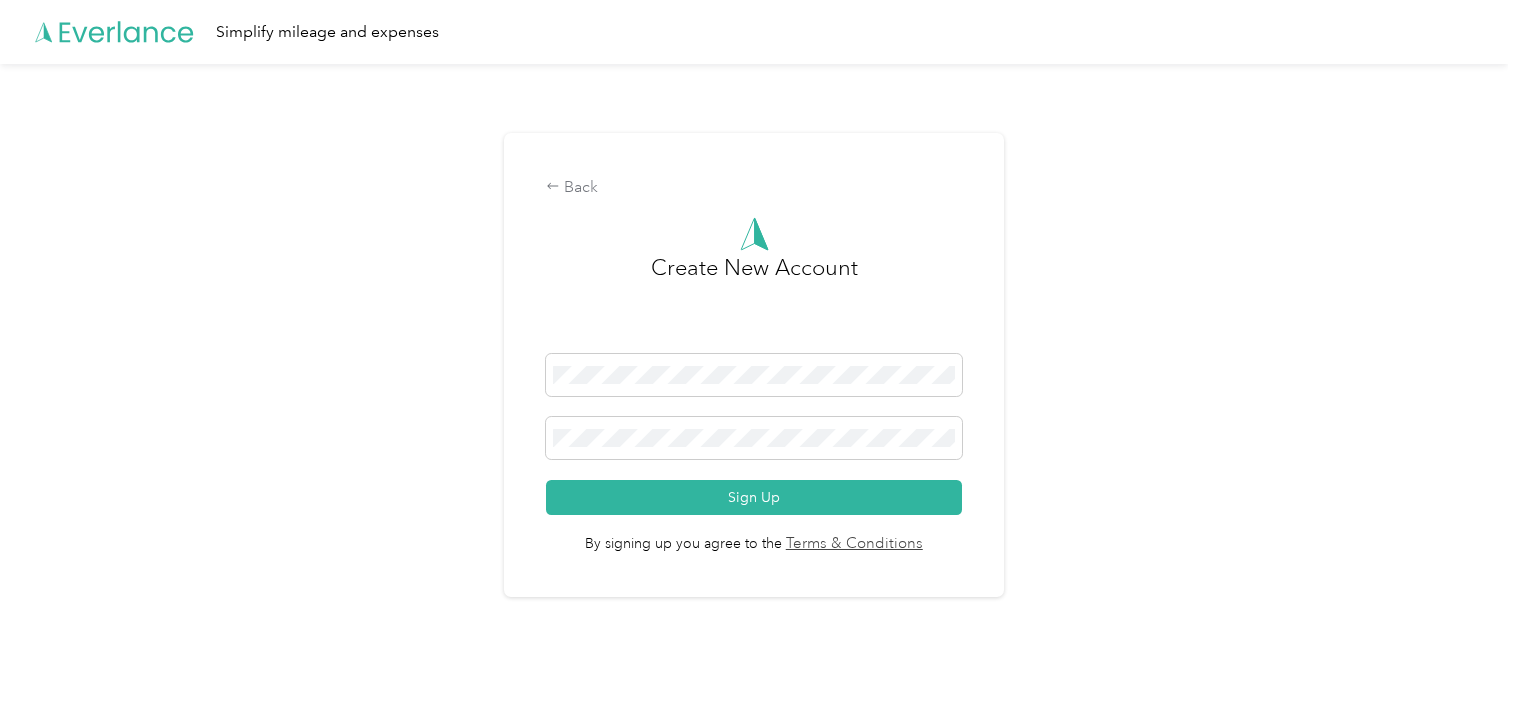 scroll, scrollTop: 0, scrollLeft: 0, axis: both 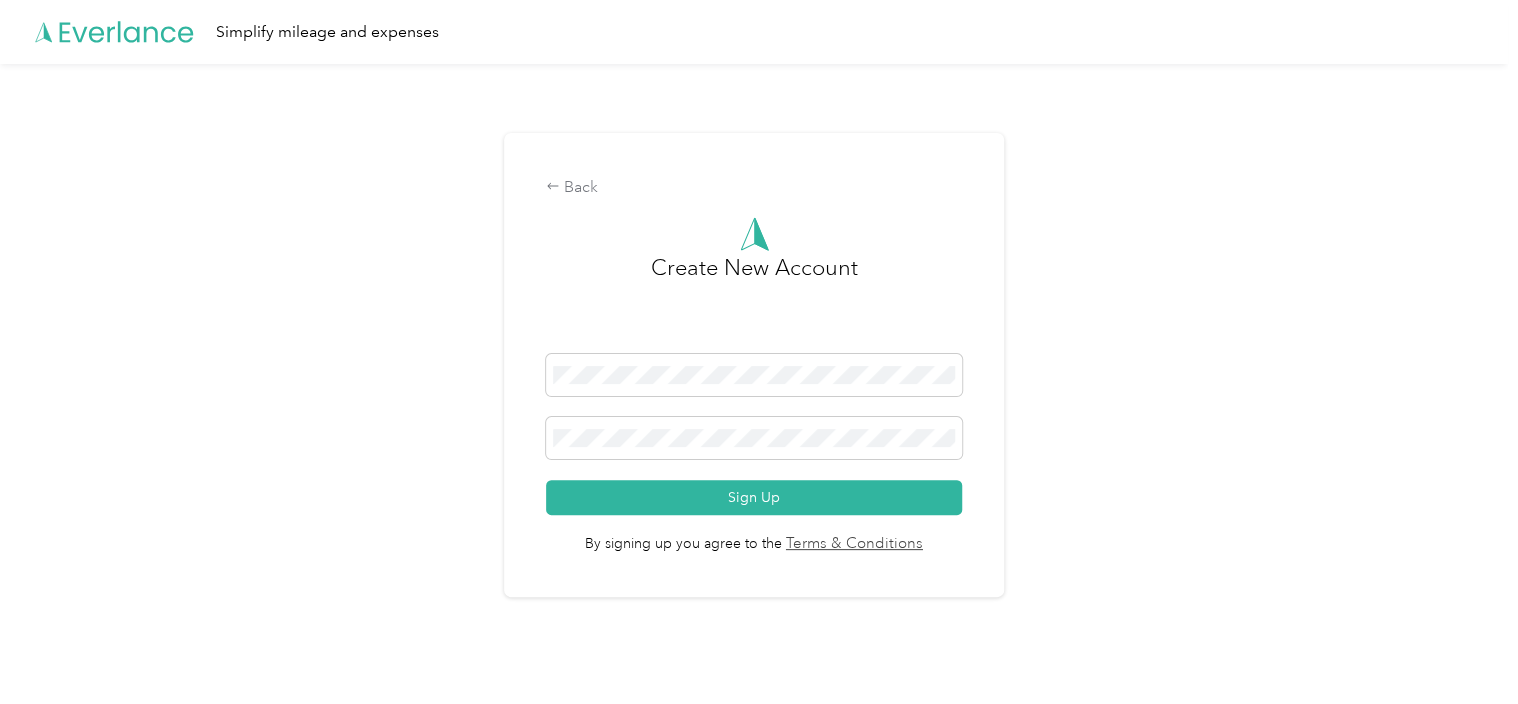 click on "By signing up you agree to the Terms & Conditions" at bounding box center (754, 535) 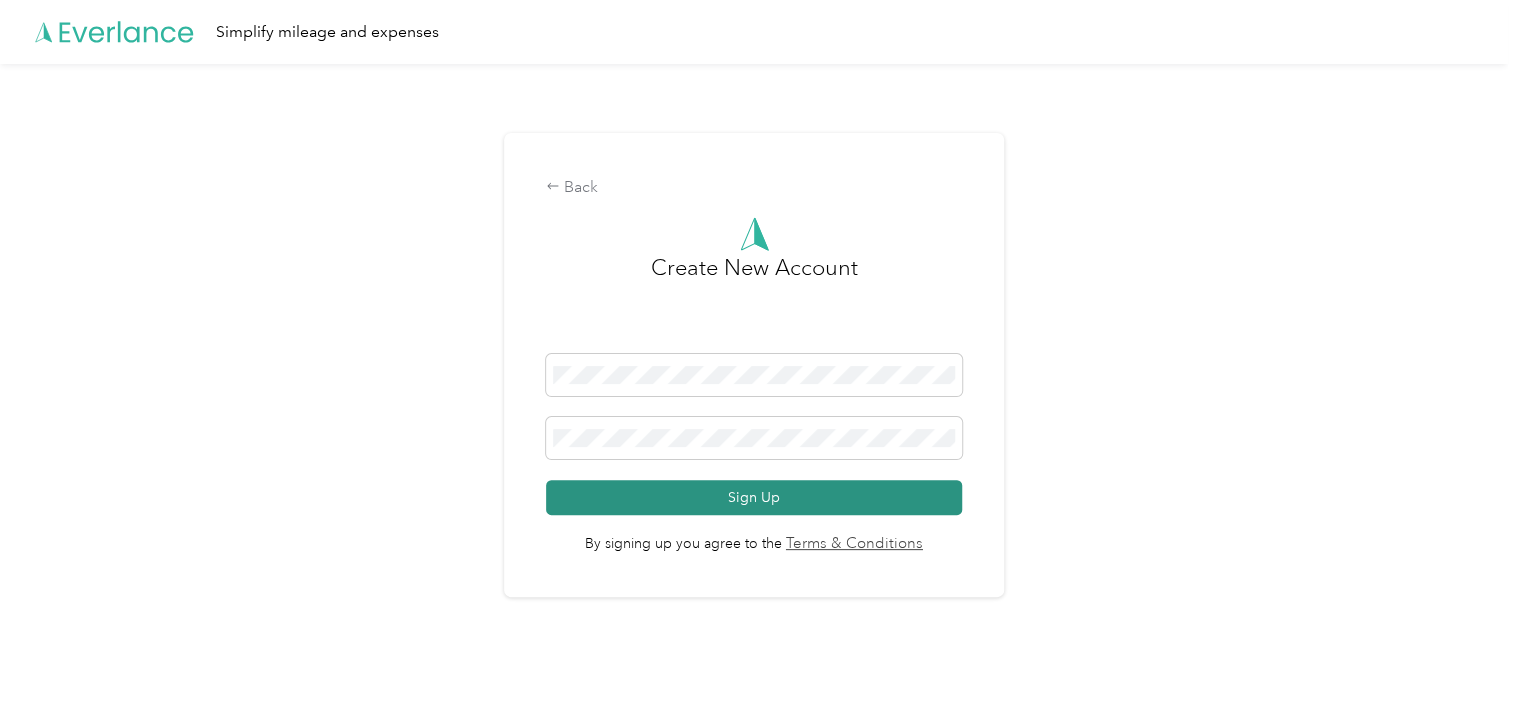 click on "Sign Up" at bounding box center (754, 497) 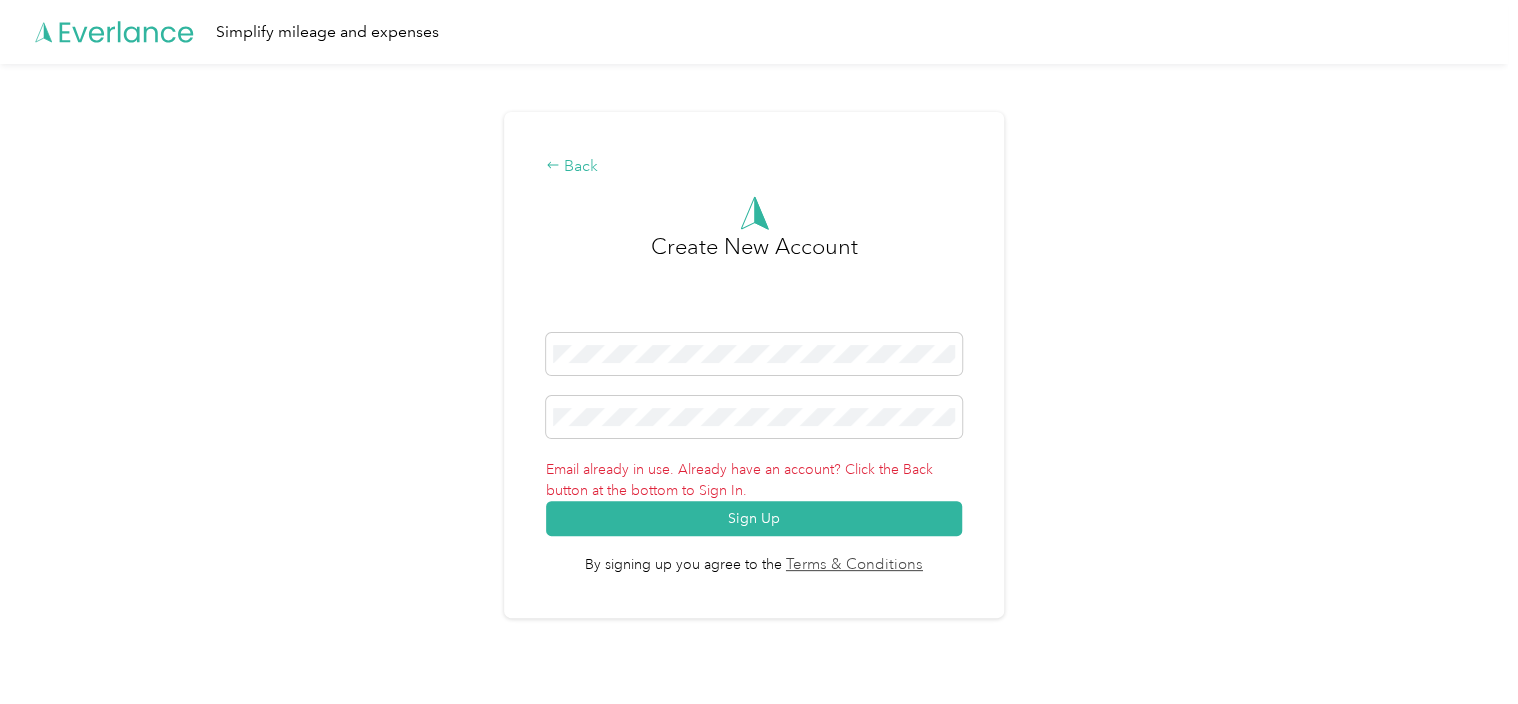 click 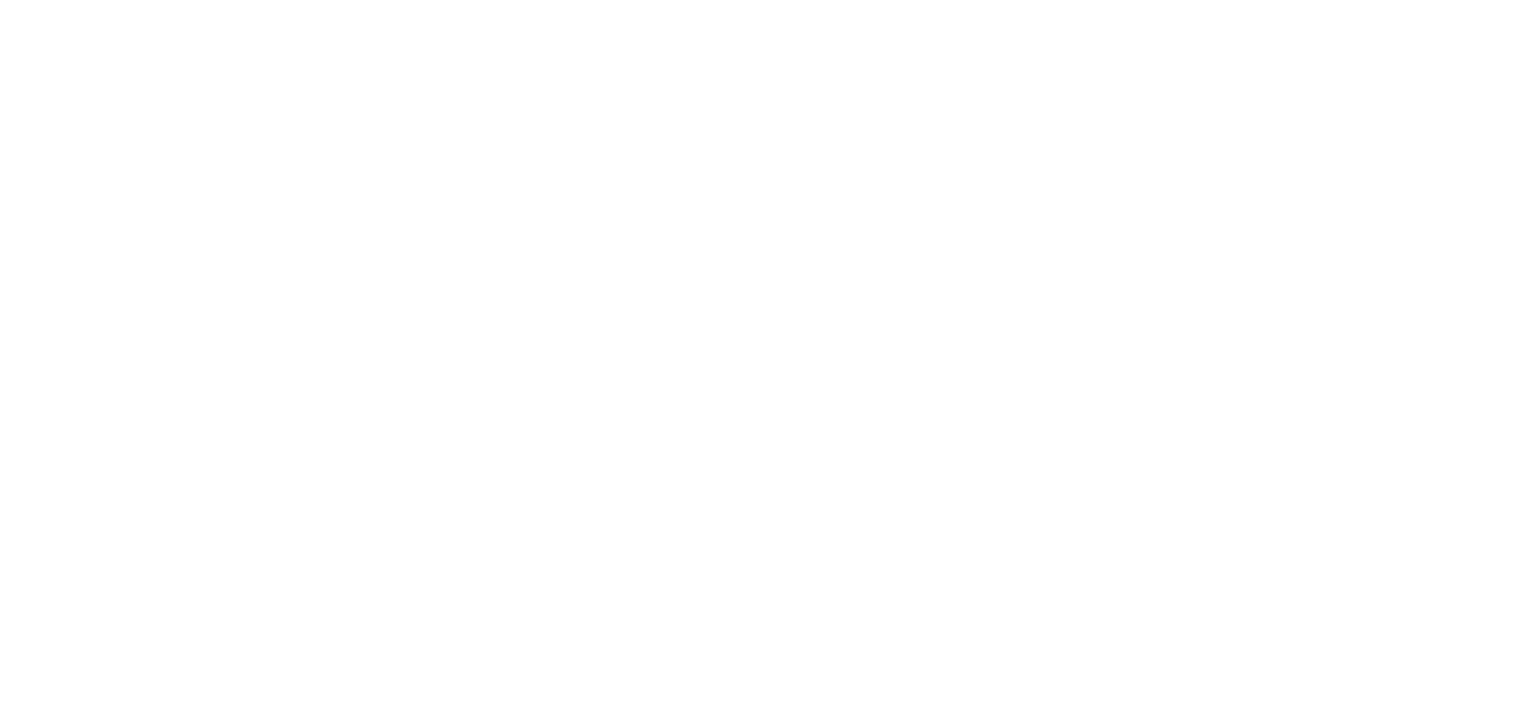 scroll, scrollTop: 0, scrollLeft: 0, axis: both 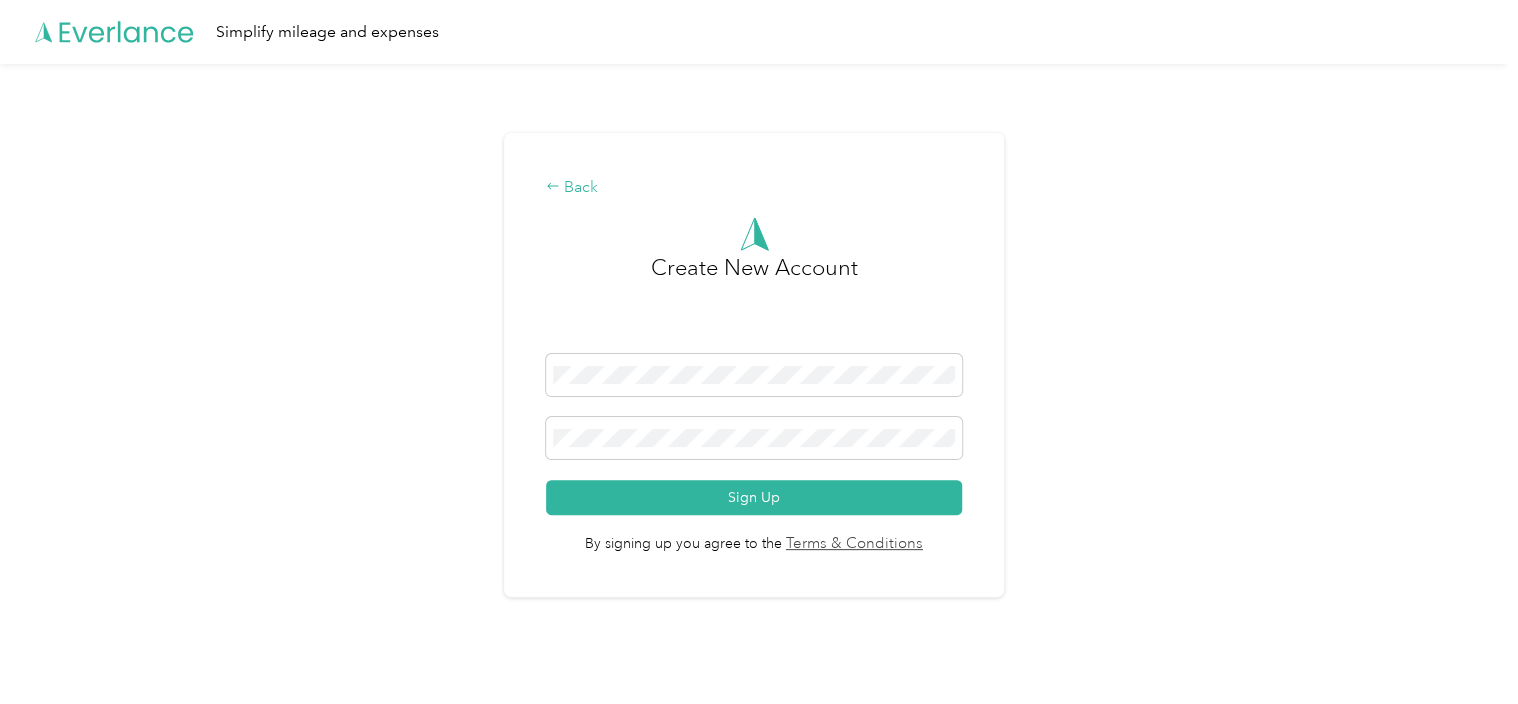 click on "Back" at bounding box center (754, 188) 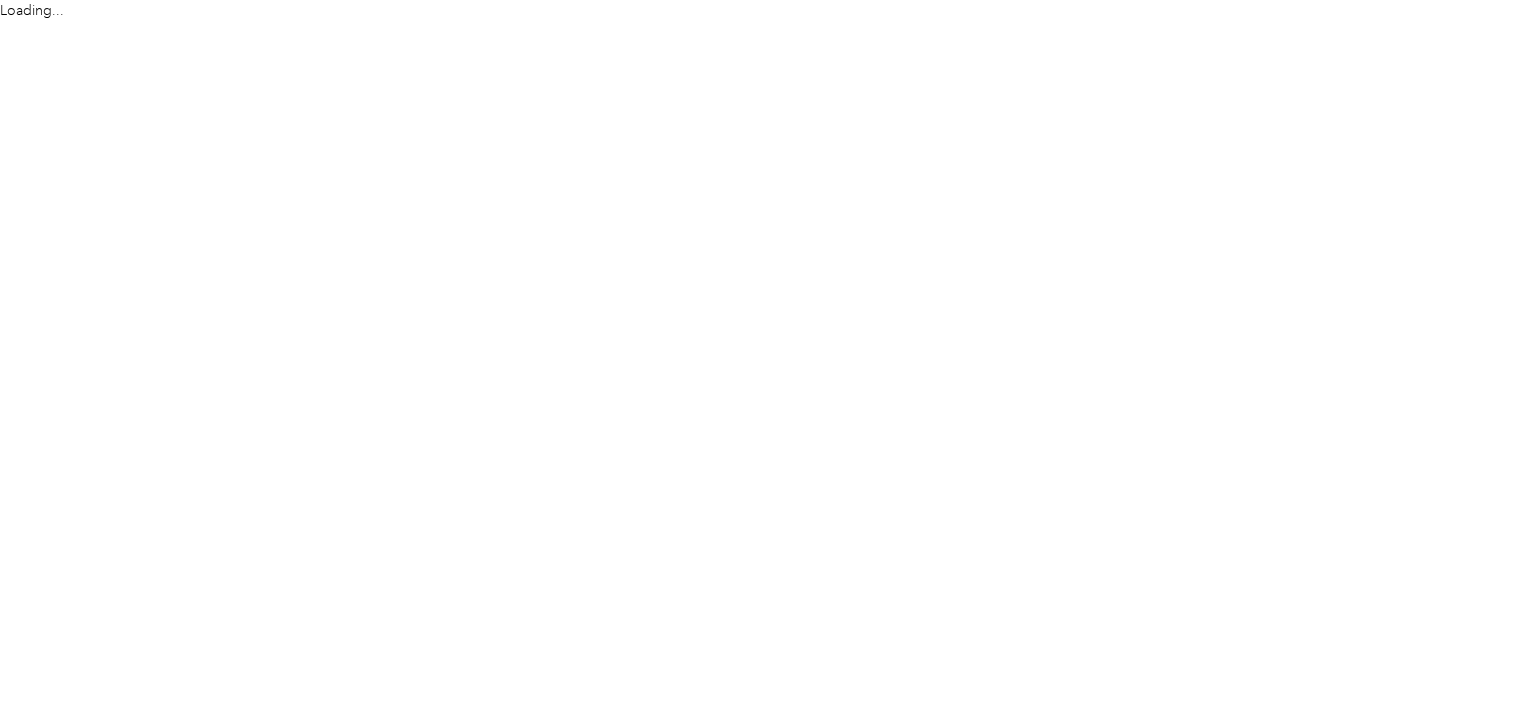 scroll, scrollTop: 0, scrollLeft: 0, axis: both 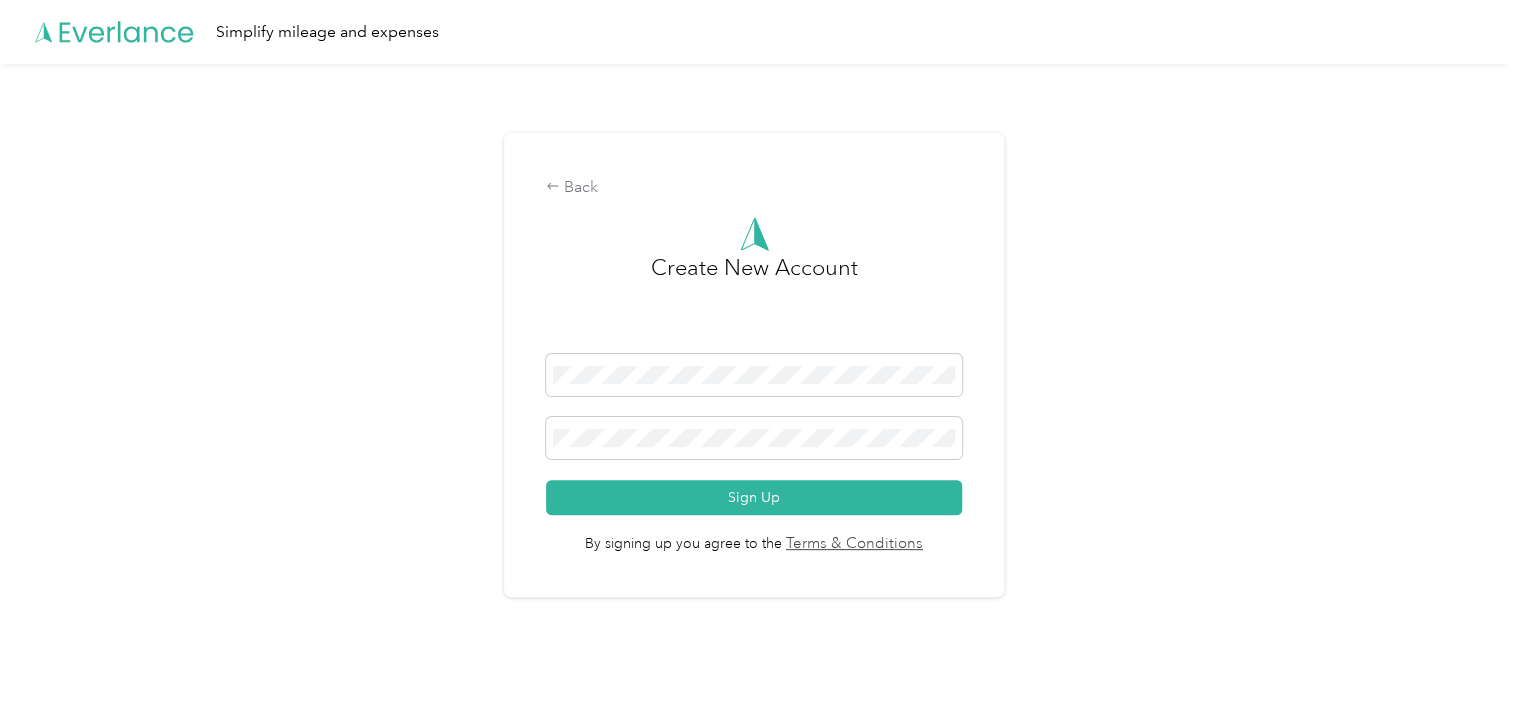 click 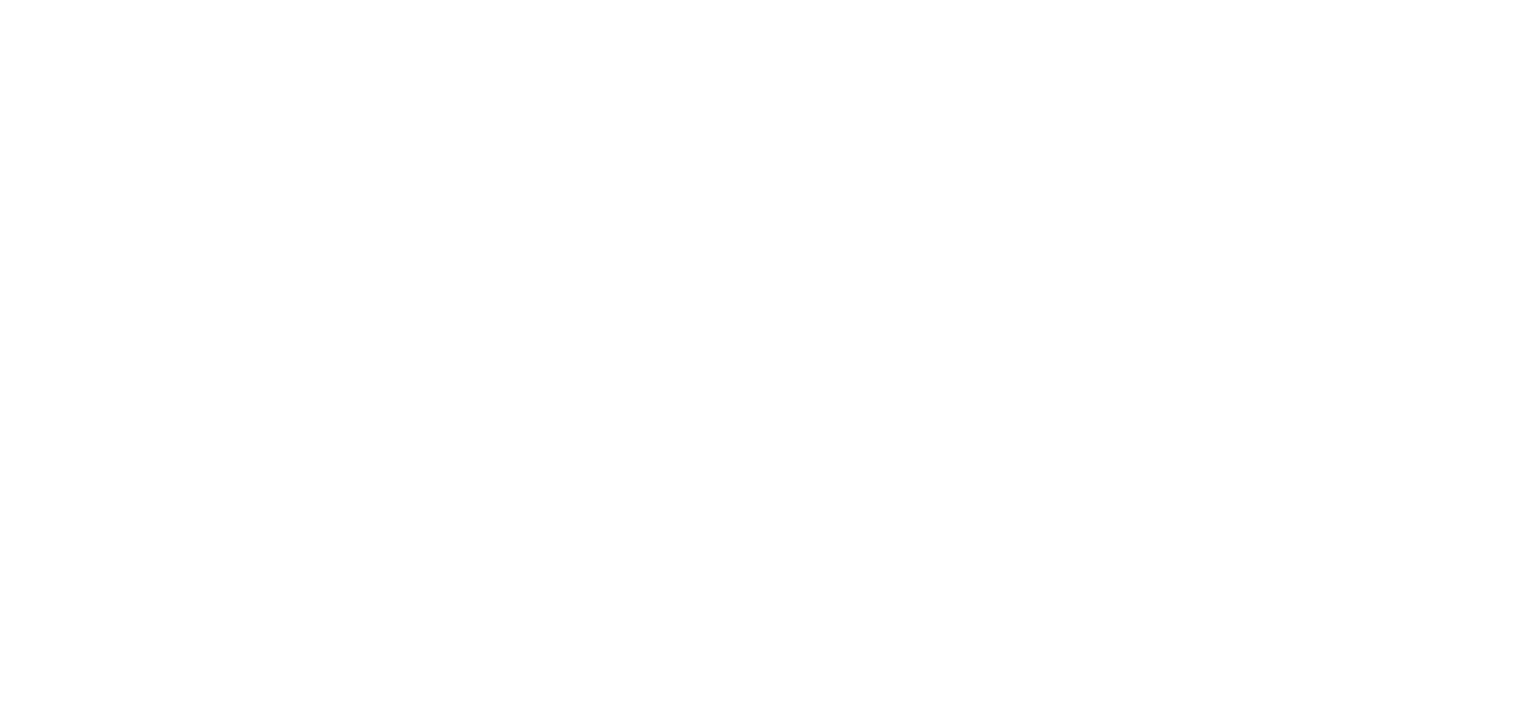 scroll, scrollTop: 0, scrollLeft: 0, axis: both 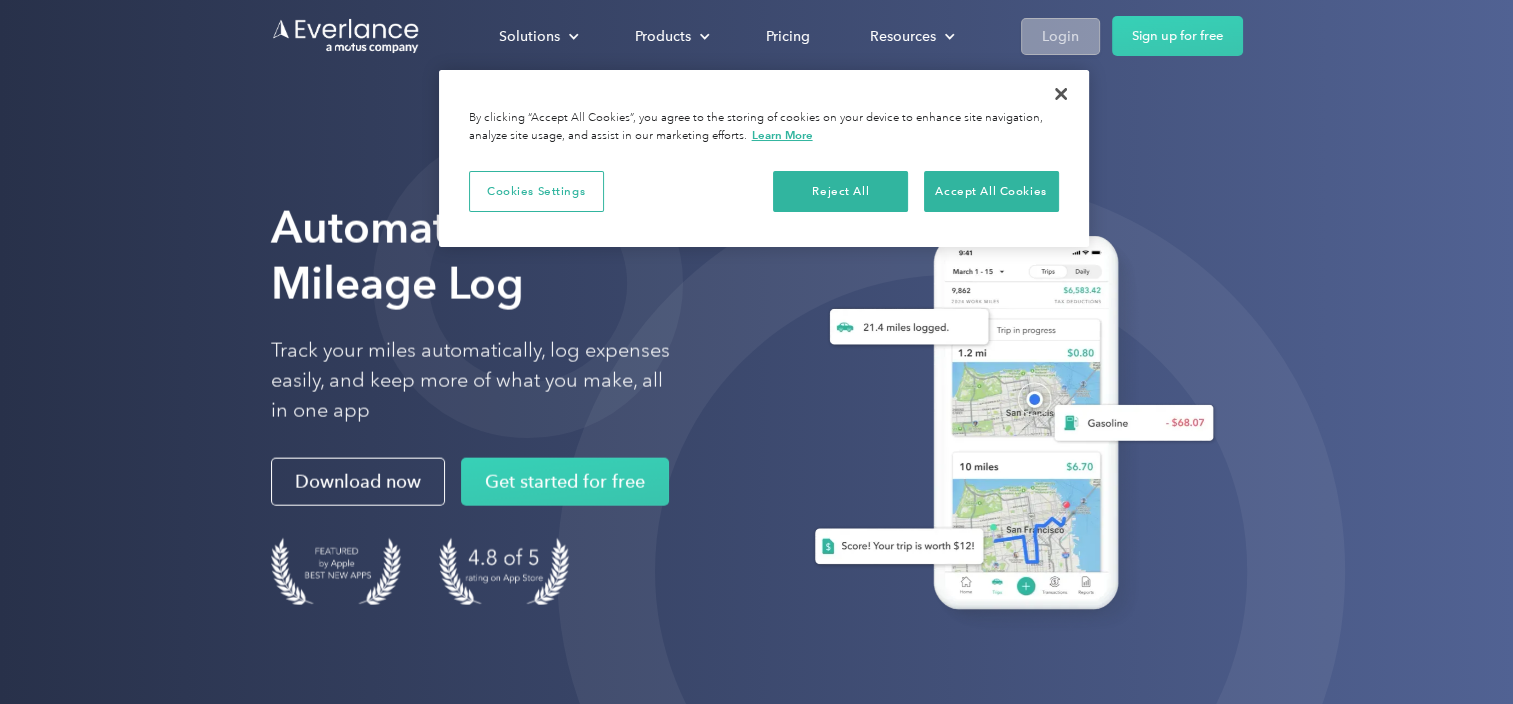 click on "Login" at bounding box center [1060, 36] 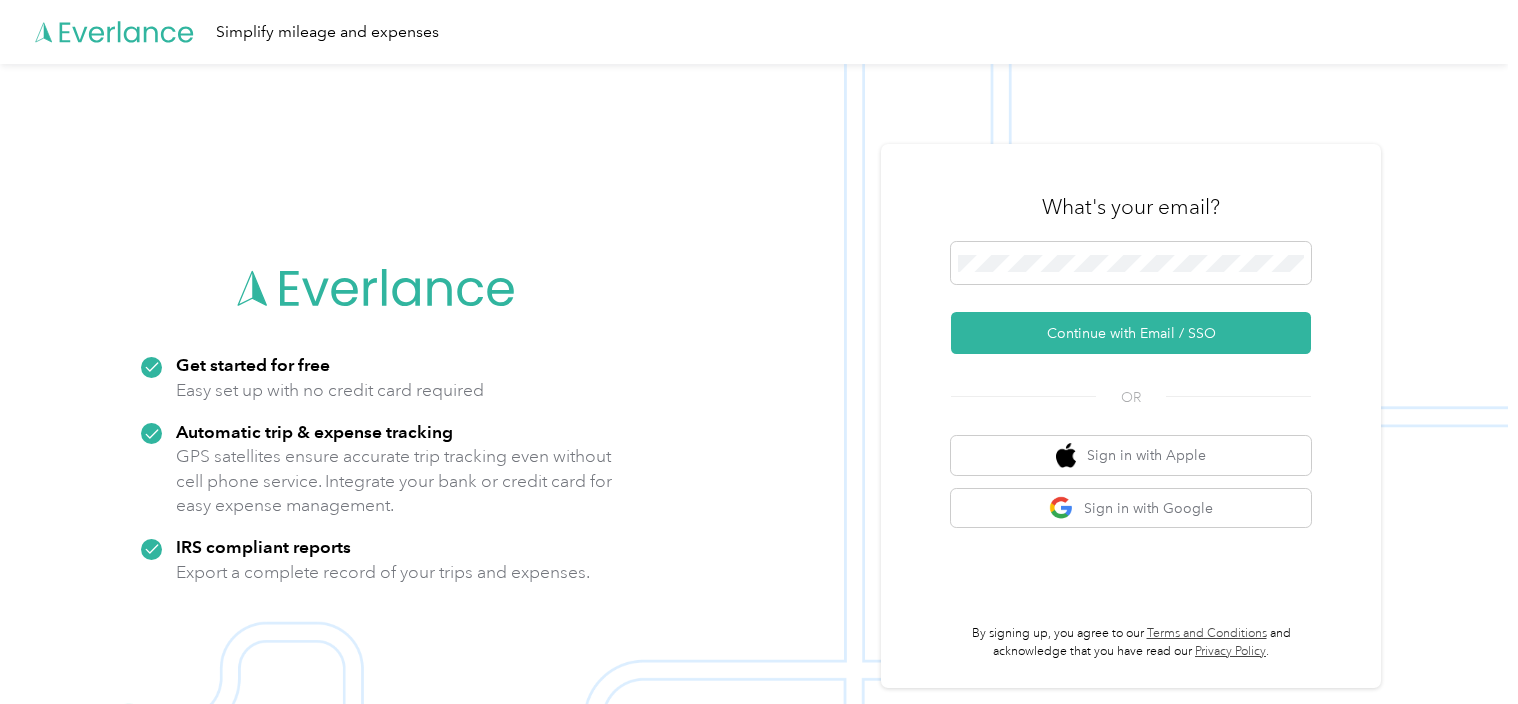 scroll, scrollTop: 0, scrollLeft: 0, axis: both 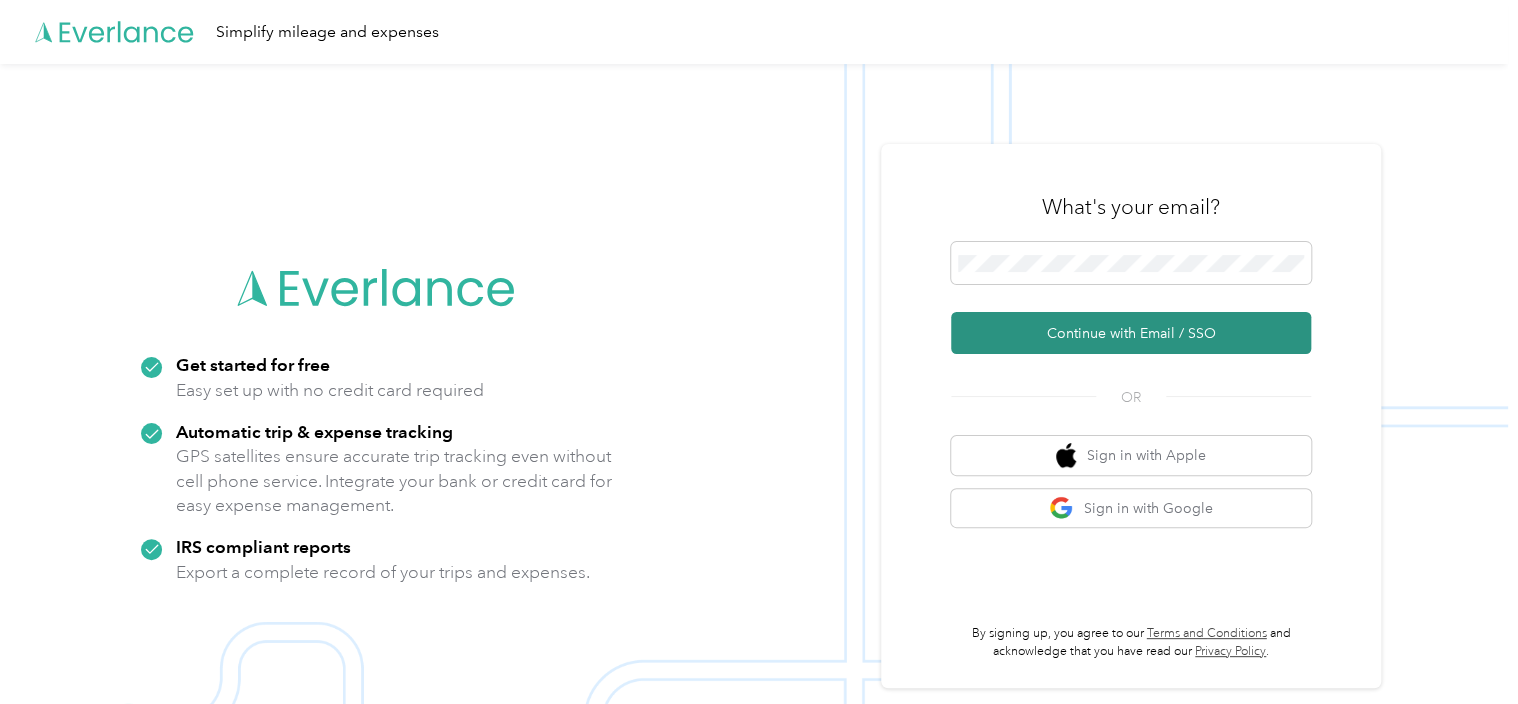 click on "Continue with Email / SSO" at bounding box center (1131, 333) 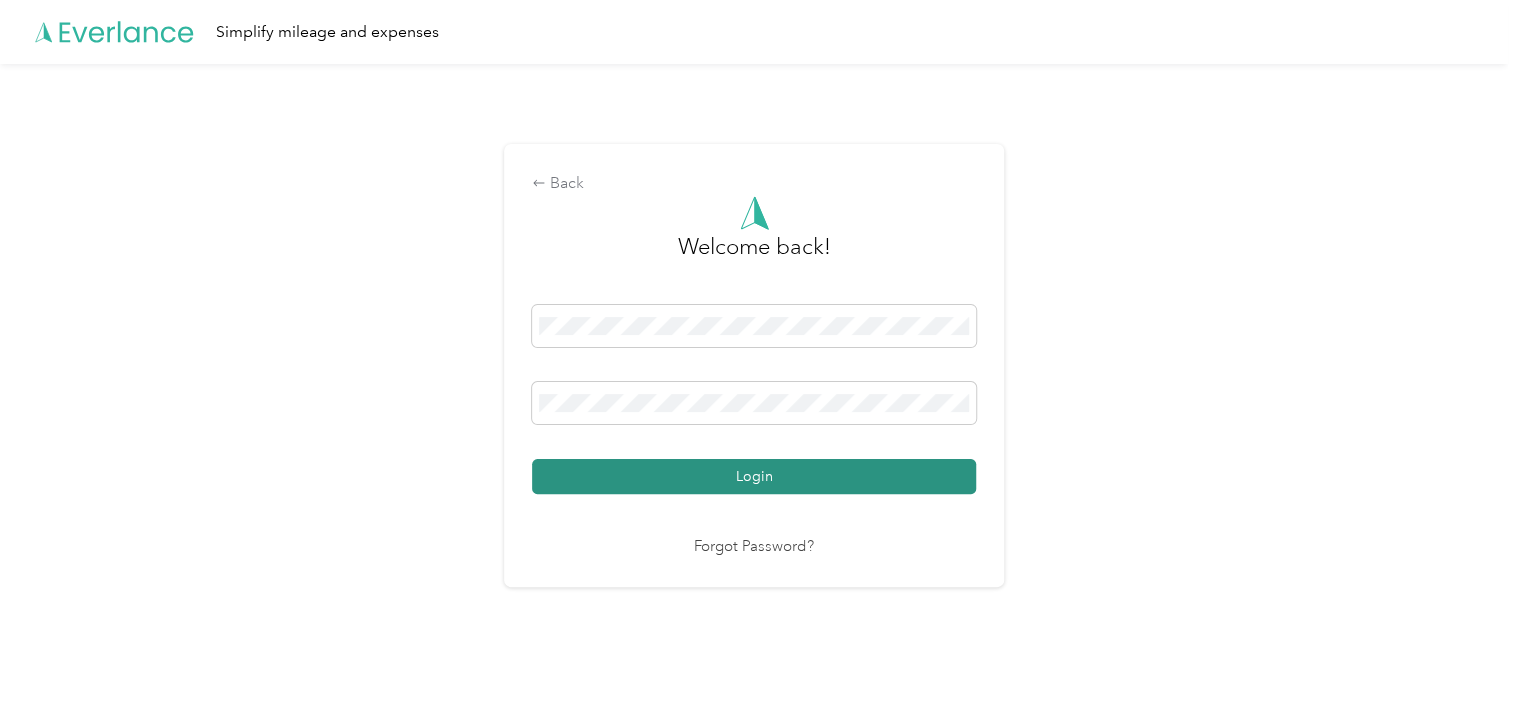 click on "Login" at bounding box center [754, 476] 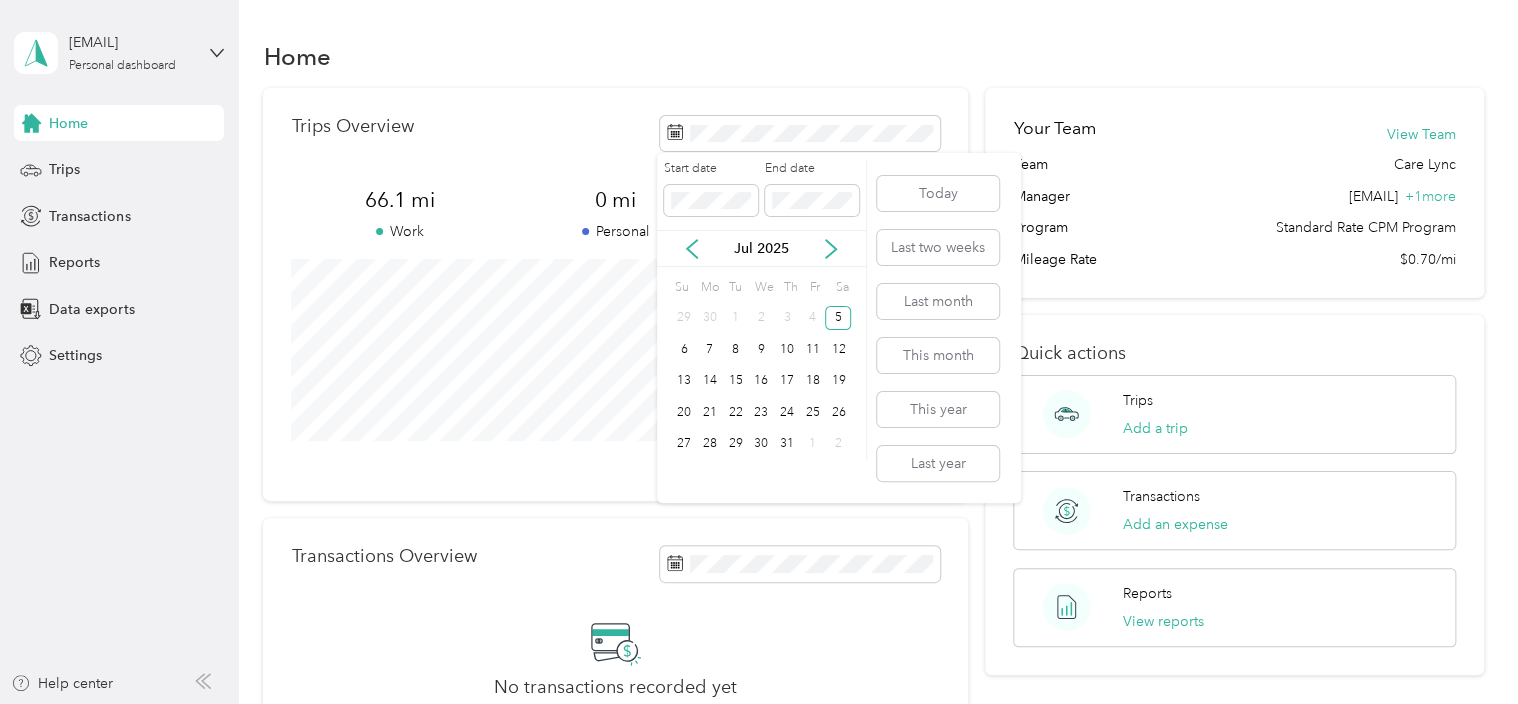 click on "Start date   End date   Jul [YEAR] Su Mo Tu We Th Fr Sa 29 30 1 2 3 4 5 6 7 8 9 10 11 12 13 14 15 16 17 18 19 20 21 22 23 24 25 26 27 28 29 30 31 1 2 Today Last two weeks Last month This month This year Last year" at bounding box center (839, 328) 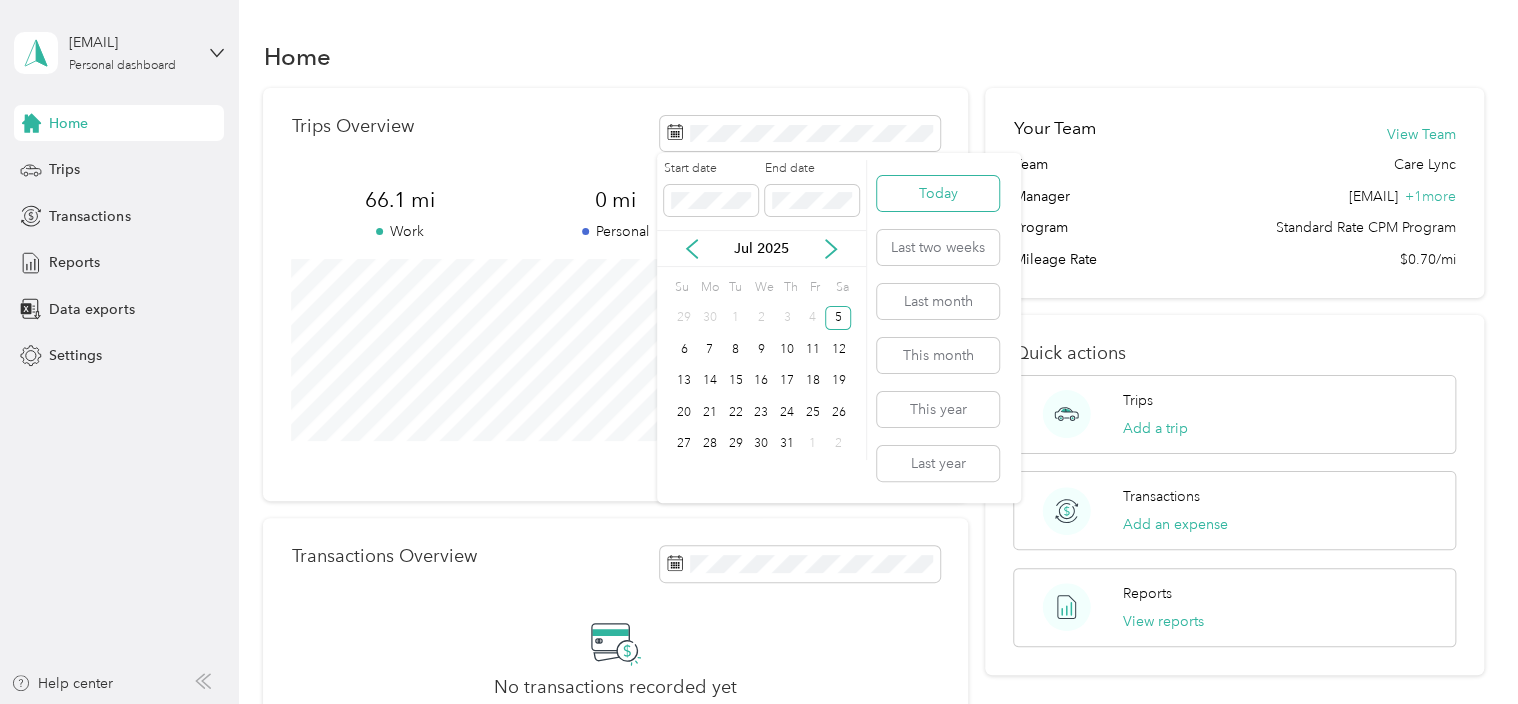click on "Today" at bounding box center [938, 193] 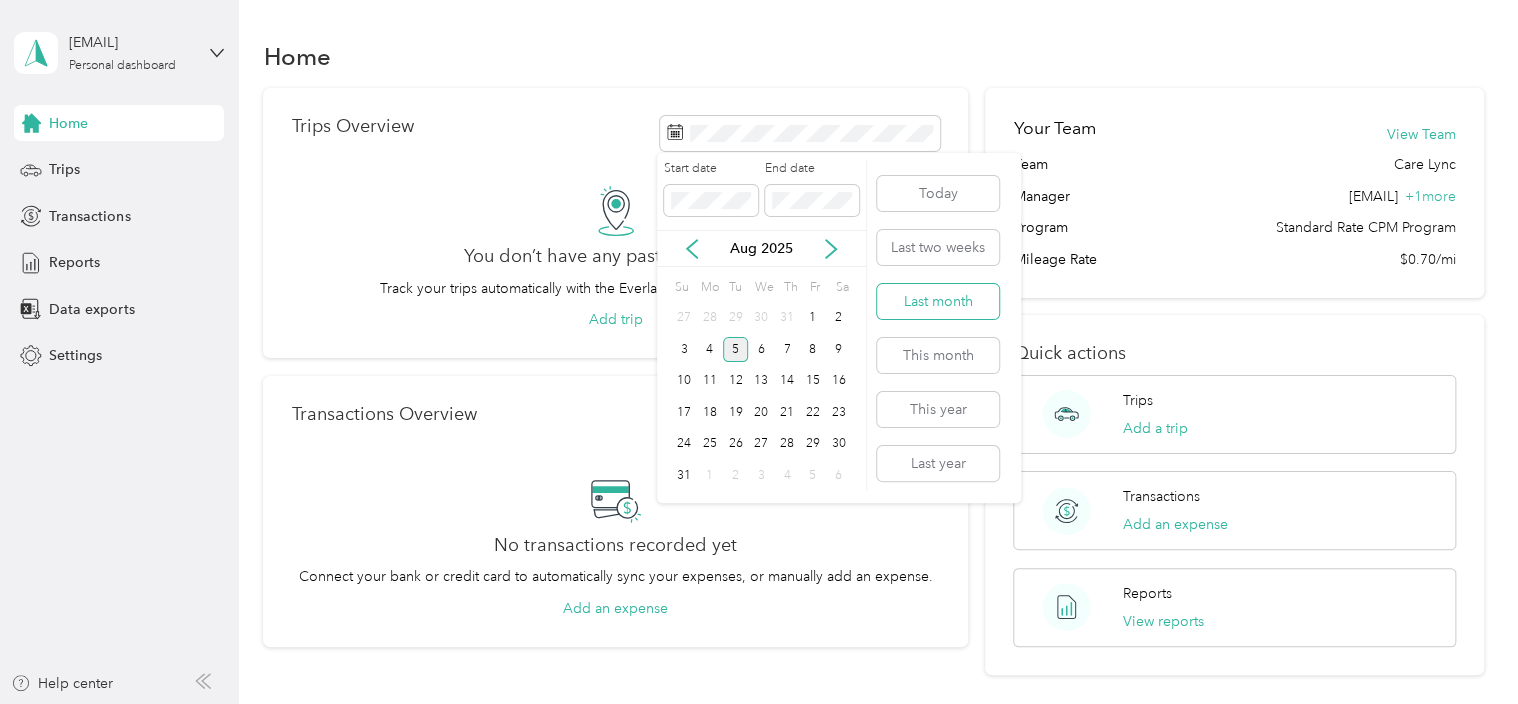 click on "Last month" at bounding box center [938, 301] 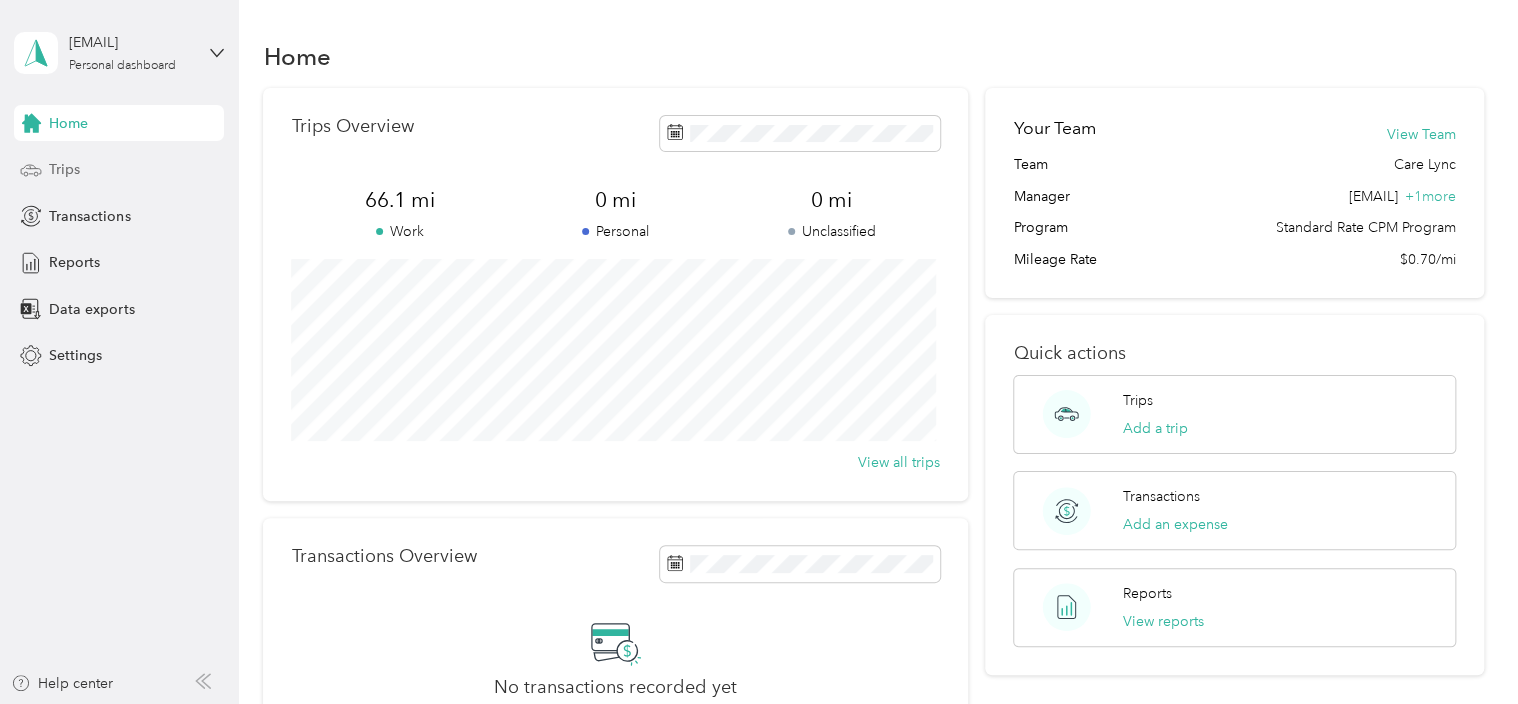 click on "Trips" at bounding box center [64, 169] 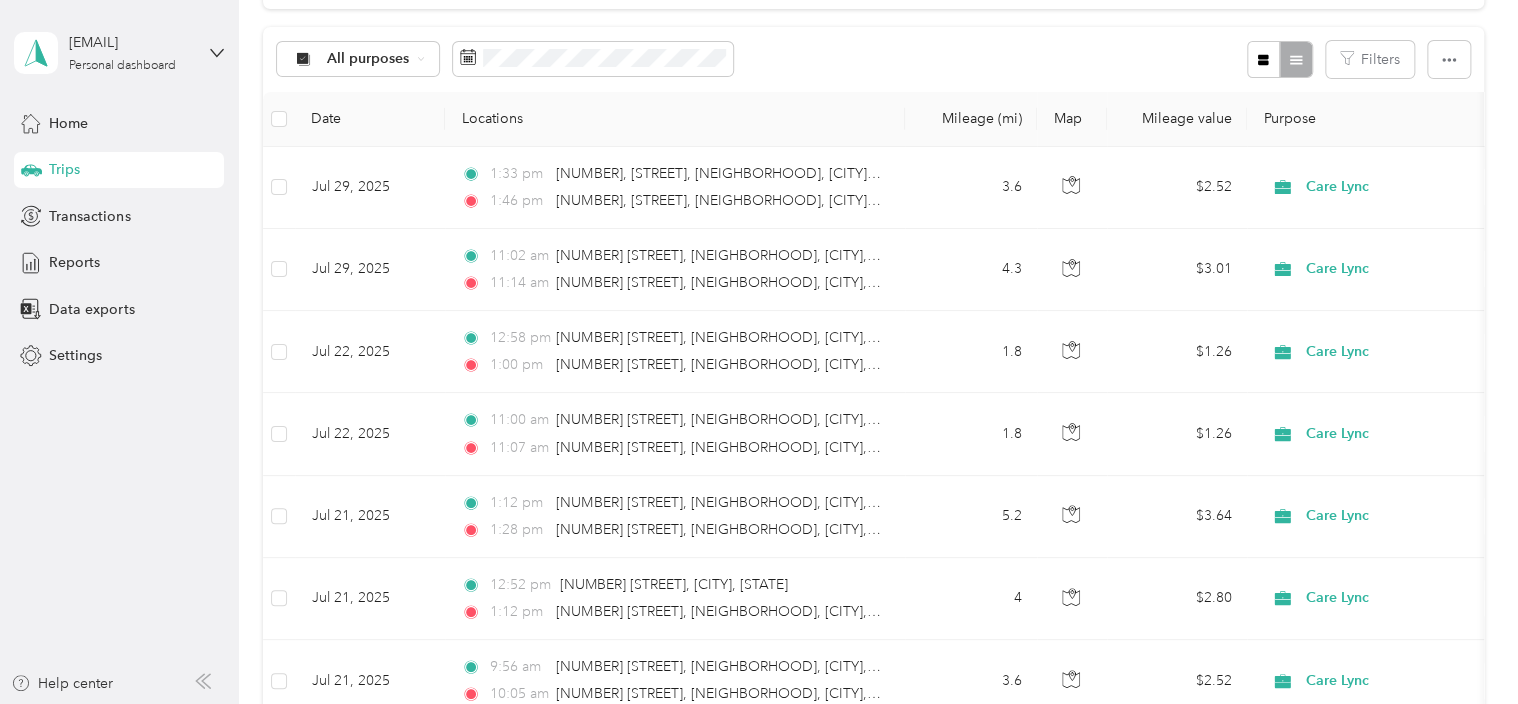 scroll, scrollTop: 376, scrollLeft: 0, axis: vertical 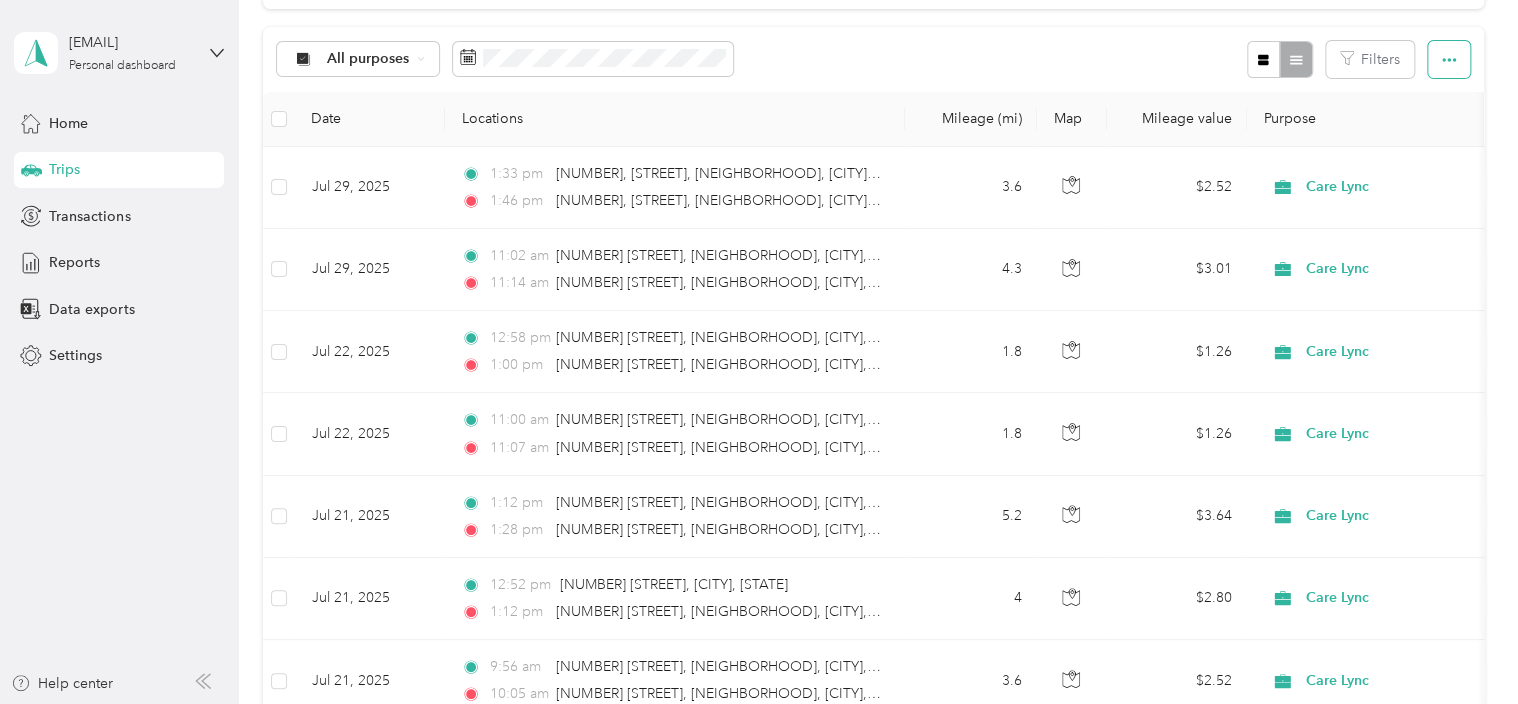 click at bounding box center [1449, 59] 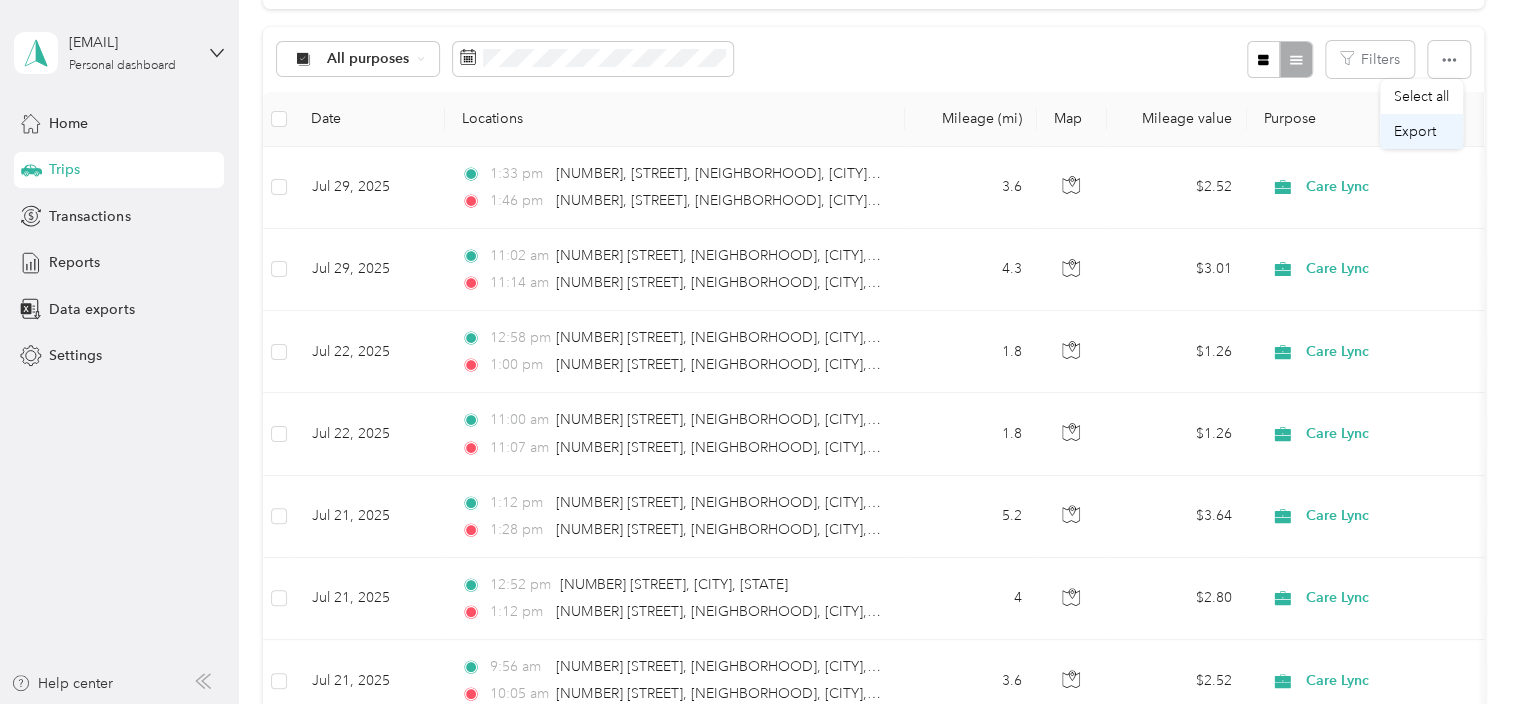 click on "Export" at bounding box center (1415, 131) 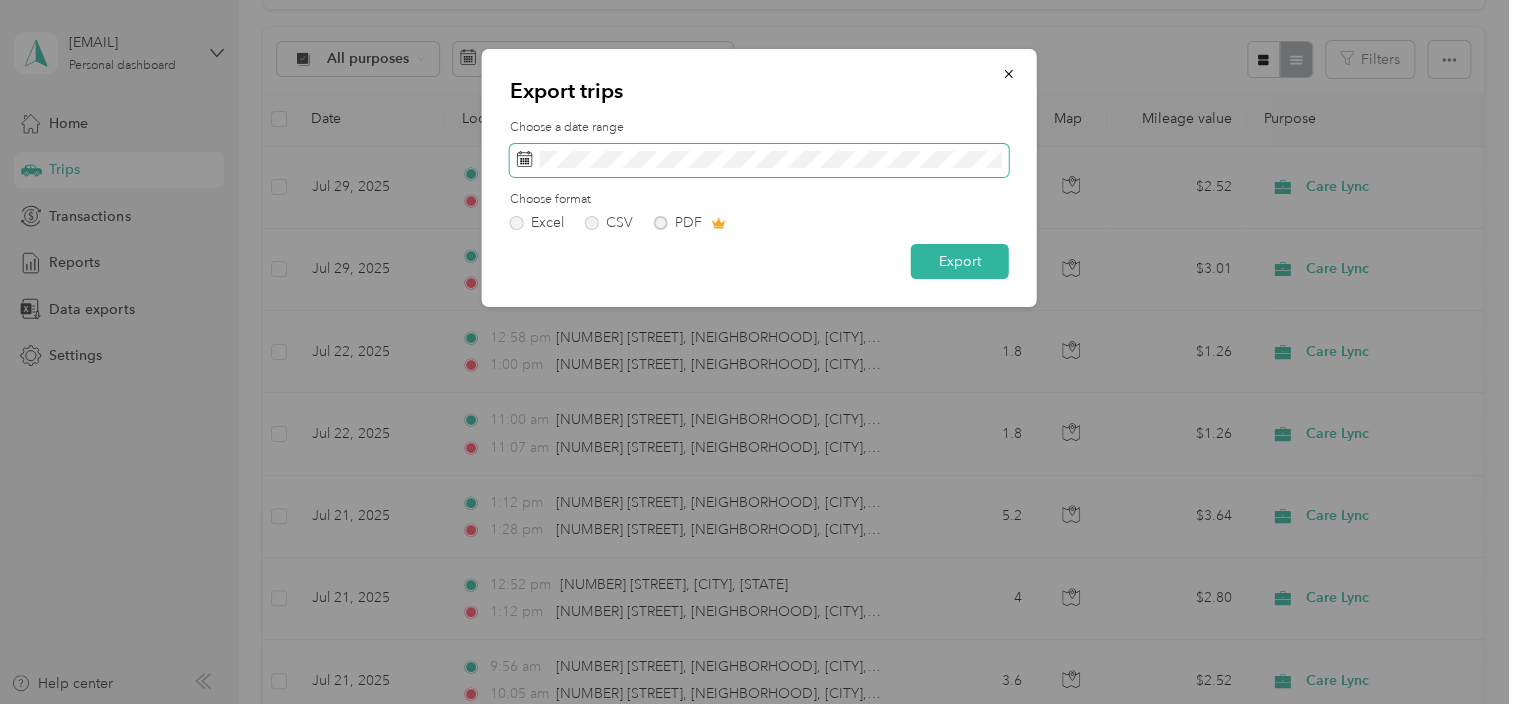 click 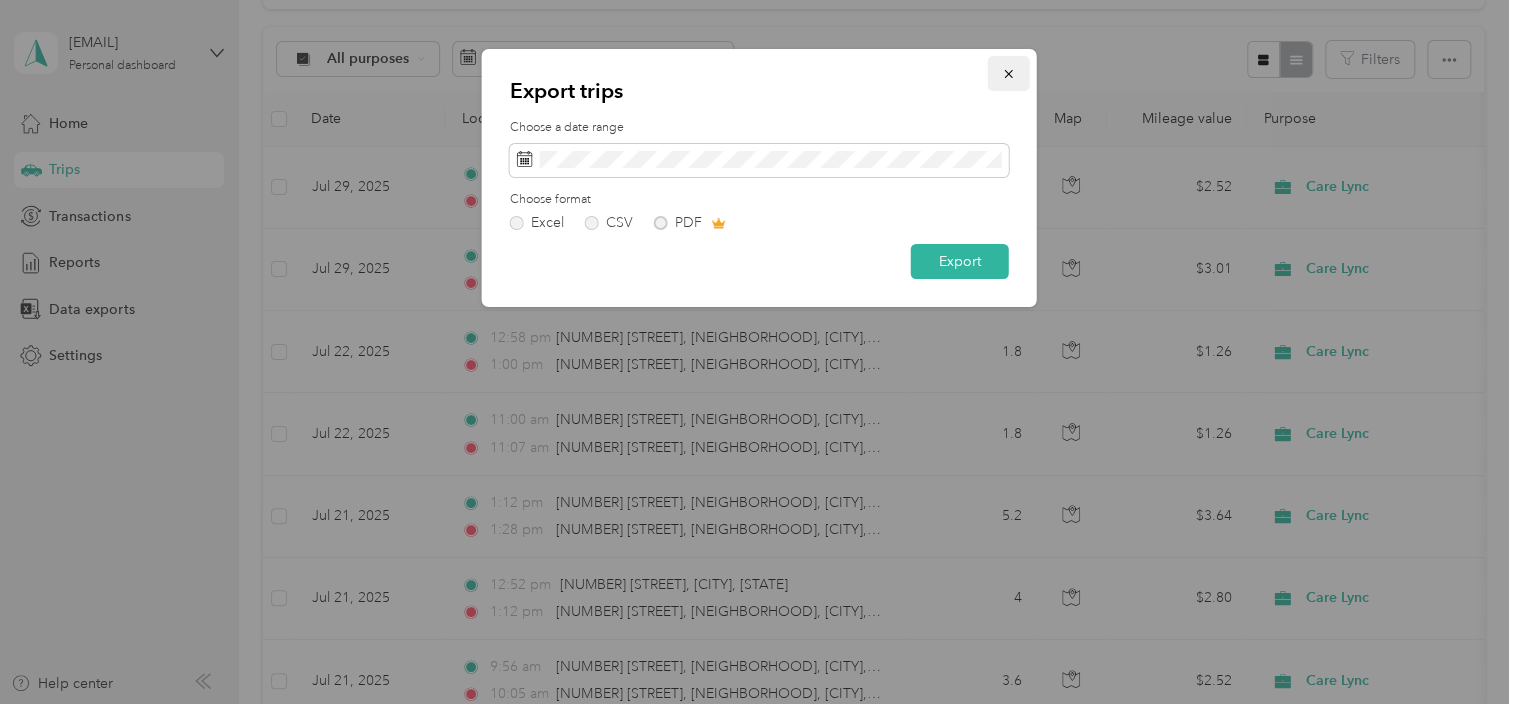 click 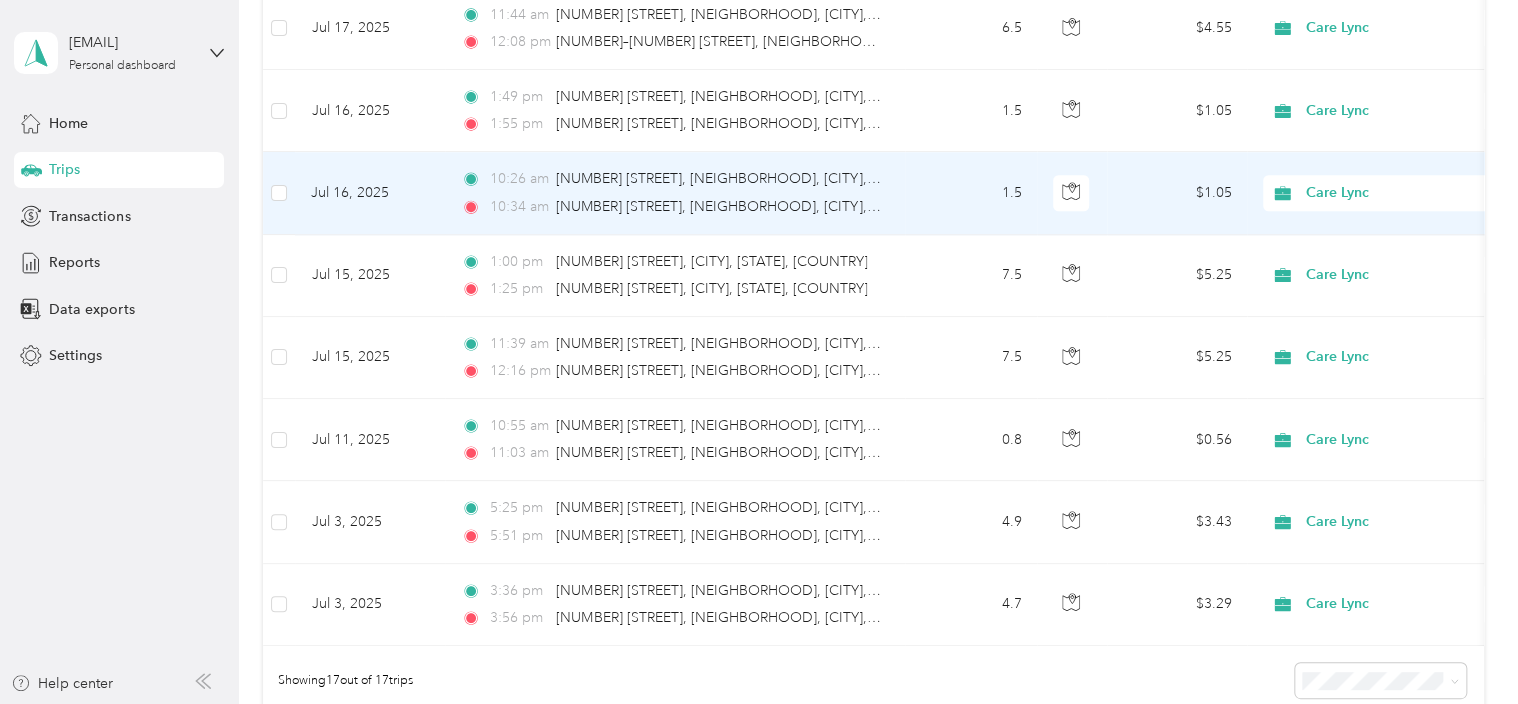 scroll, scrollTop: 1191, scrollLeft: 0, axis: vertical 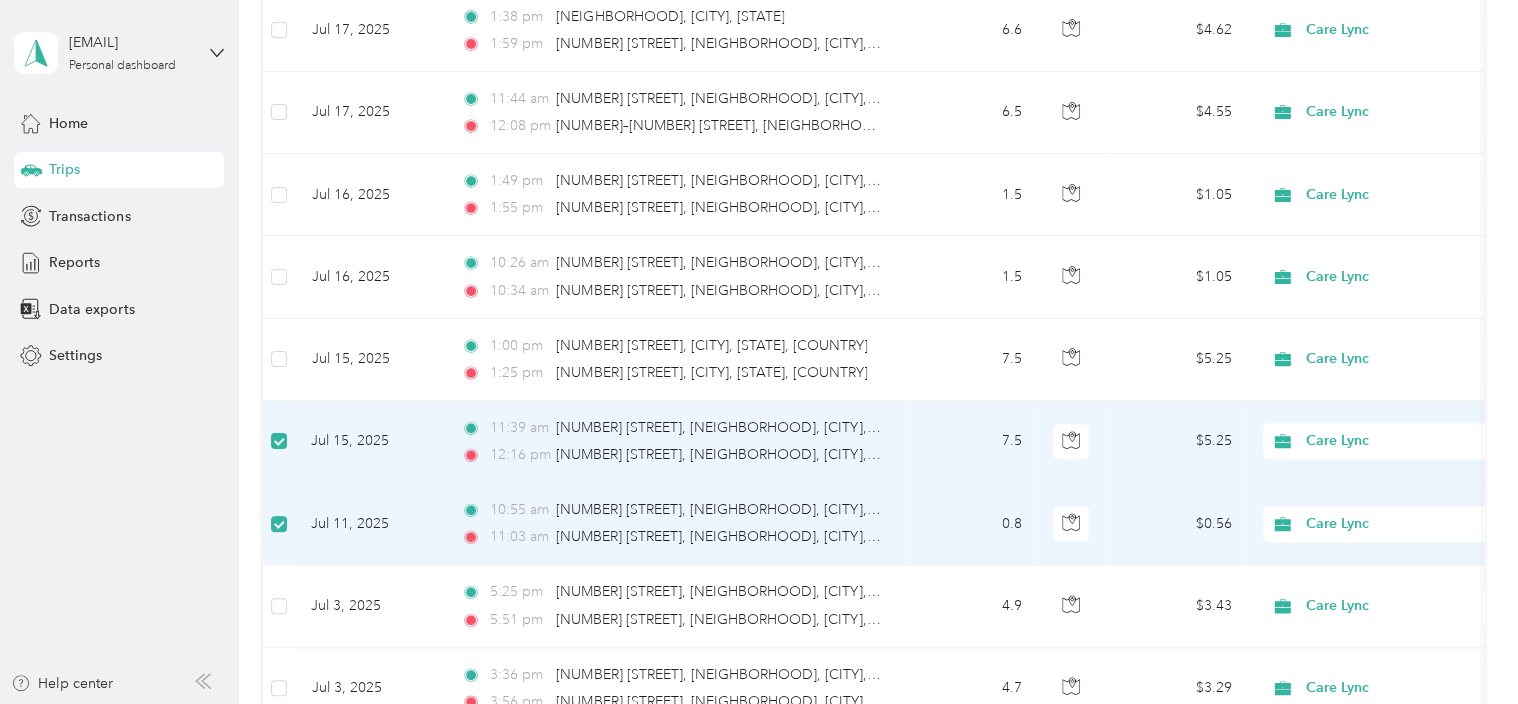 click at bounding box center [279, 442] 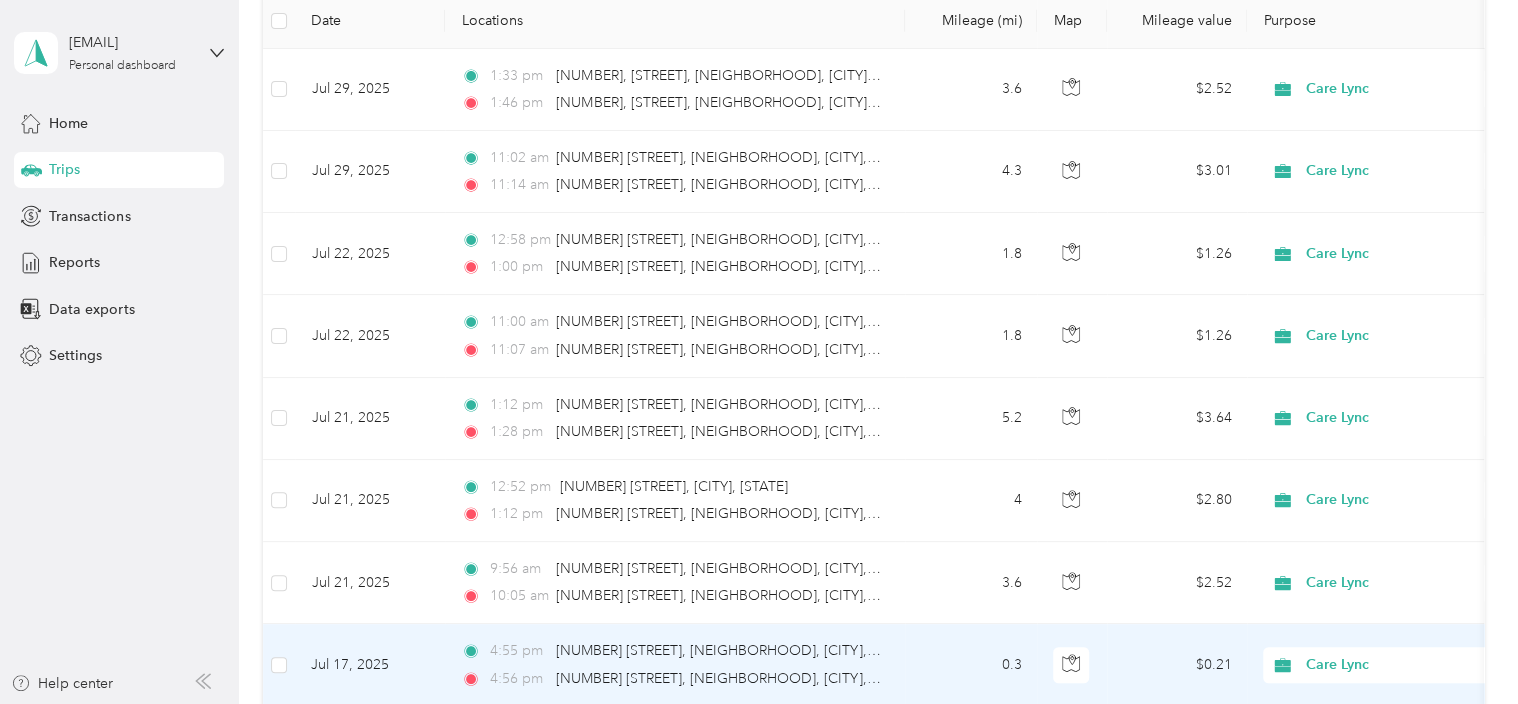 scroll, scrollTop: 0, scrollLeft: 0, axis: both 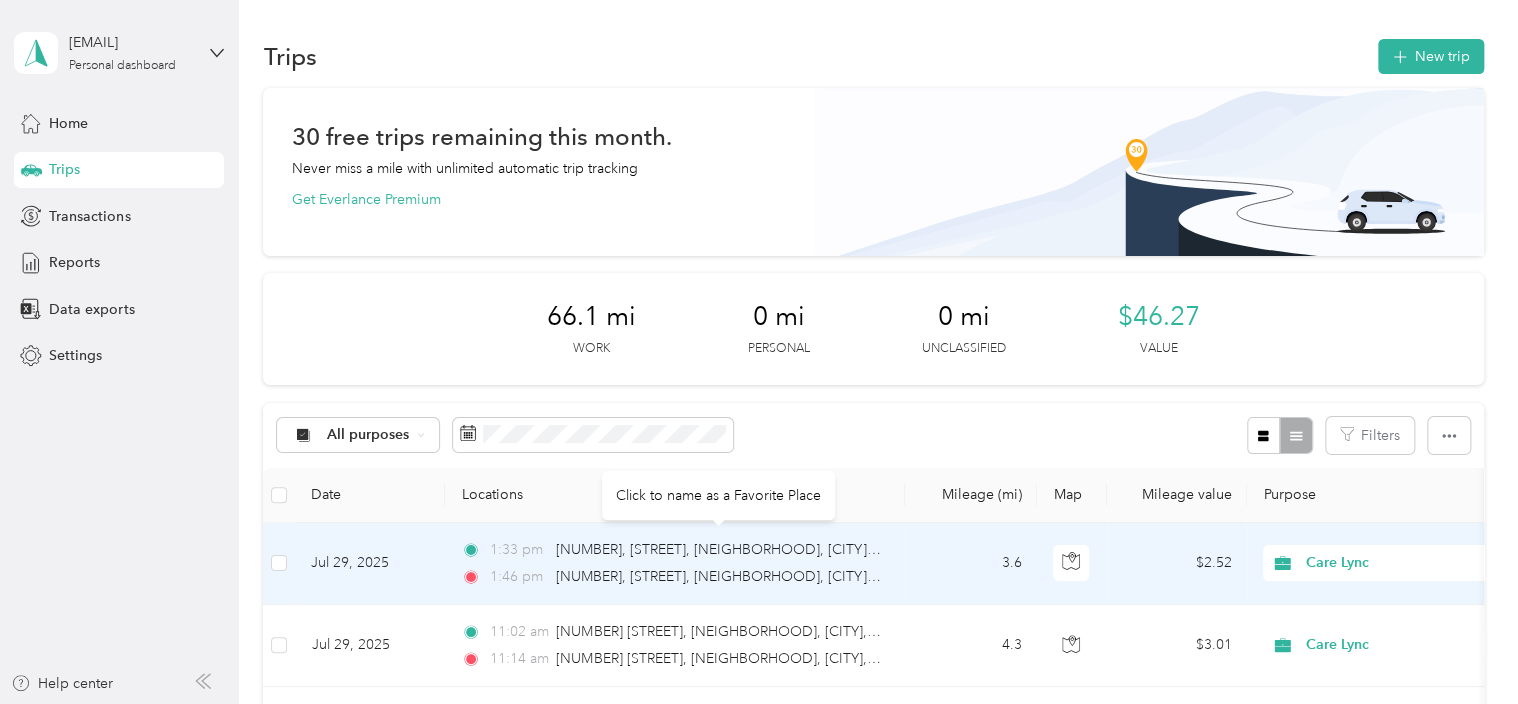 click on "[NUMBER], [STREET], [NEIGHBORHOOD], [CITY], [COUNTY], [STATE], [POSTAL_CODE], [COUNTRY]" at bounding box center (718, 550) 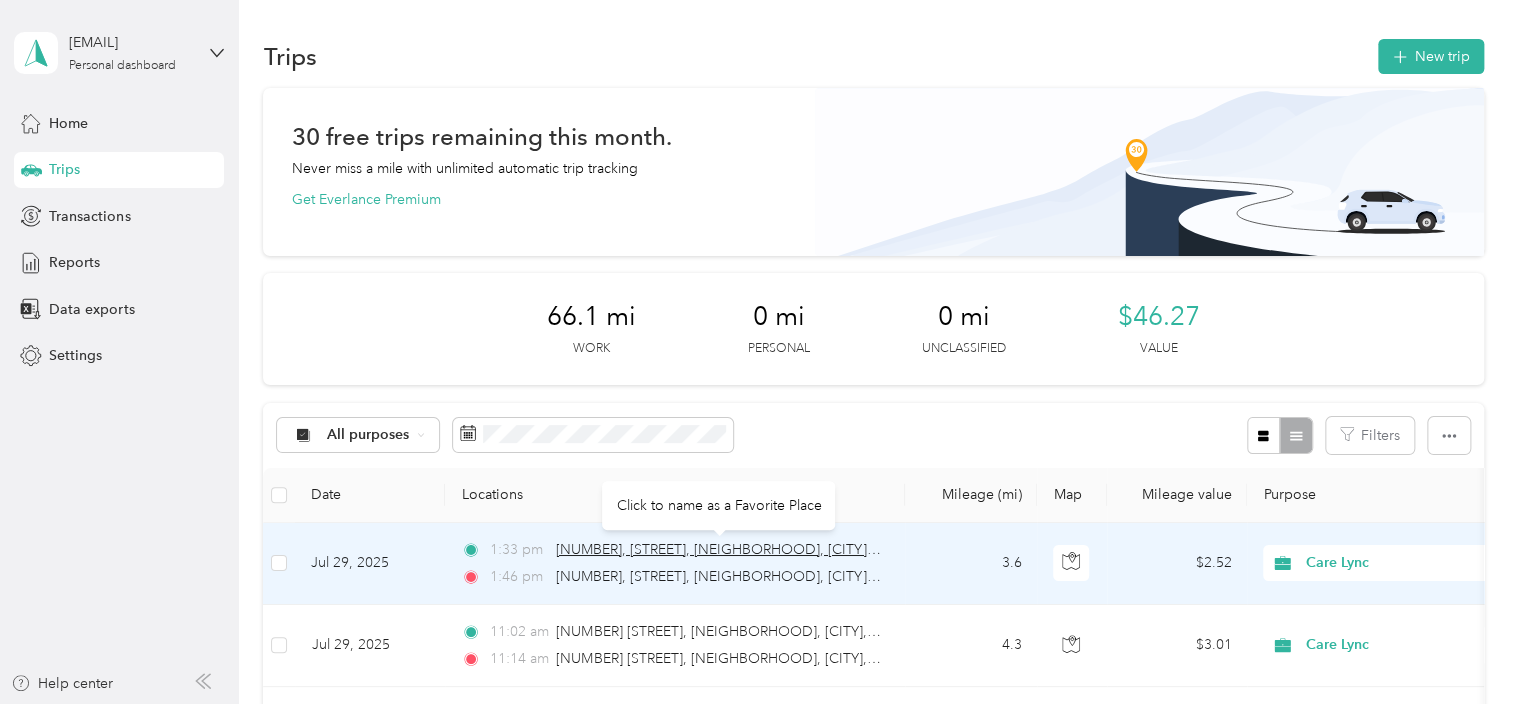 click on "[NUMBER], [STREET], [NEIGHBORHOOD], [CITY], [COUNTY], [STATE], [POSTAL_CODE], [COUNTRY]" at bounding box center (876, 549) 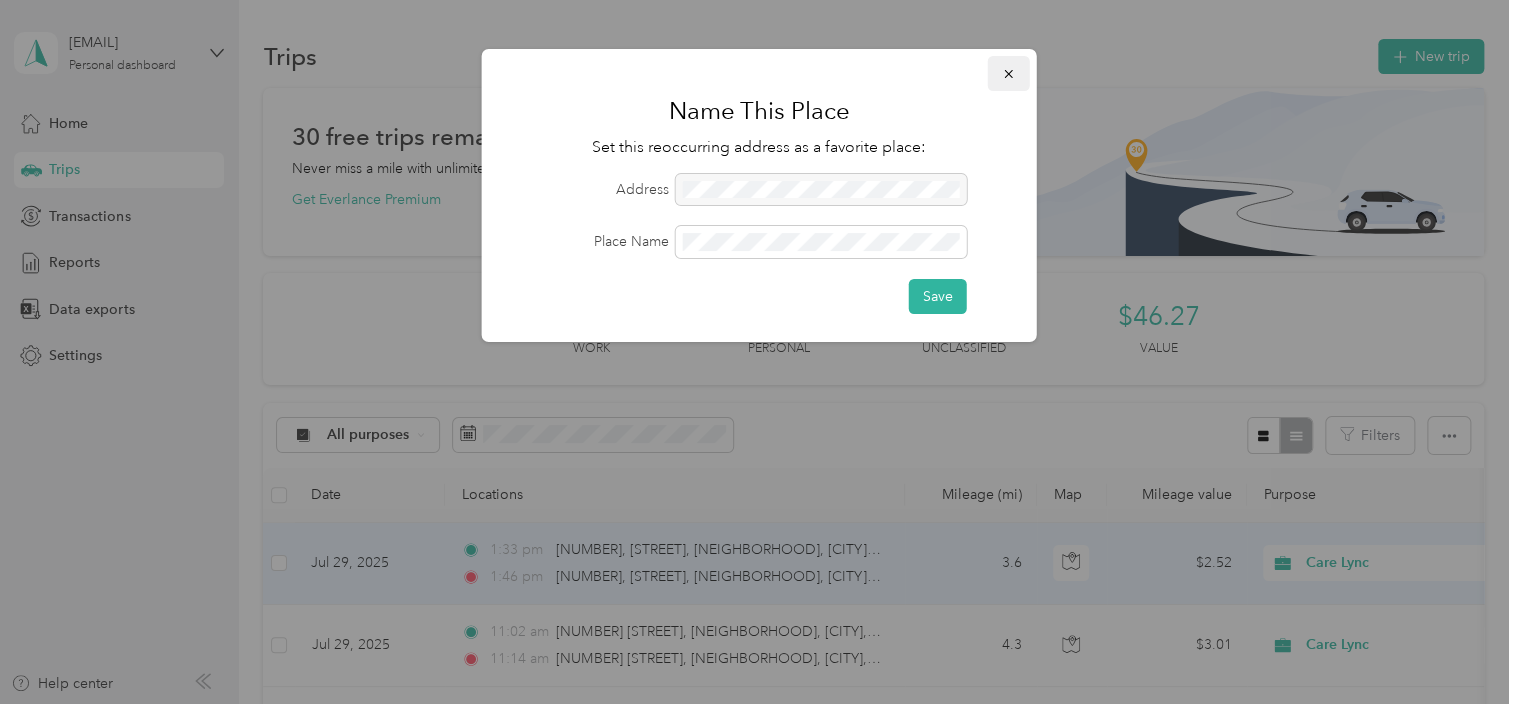 click 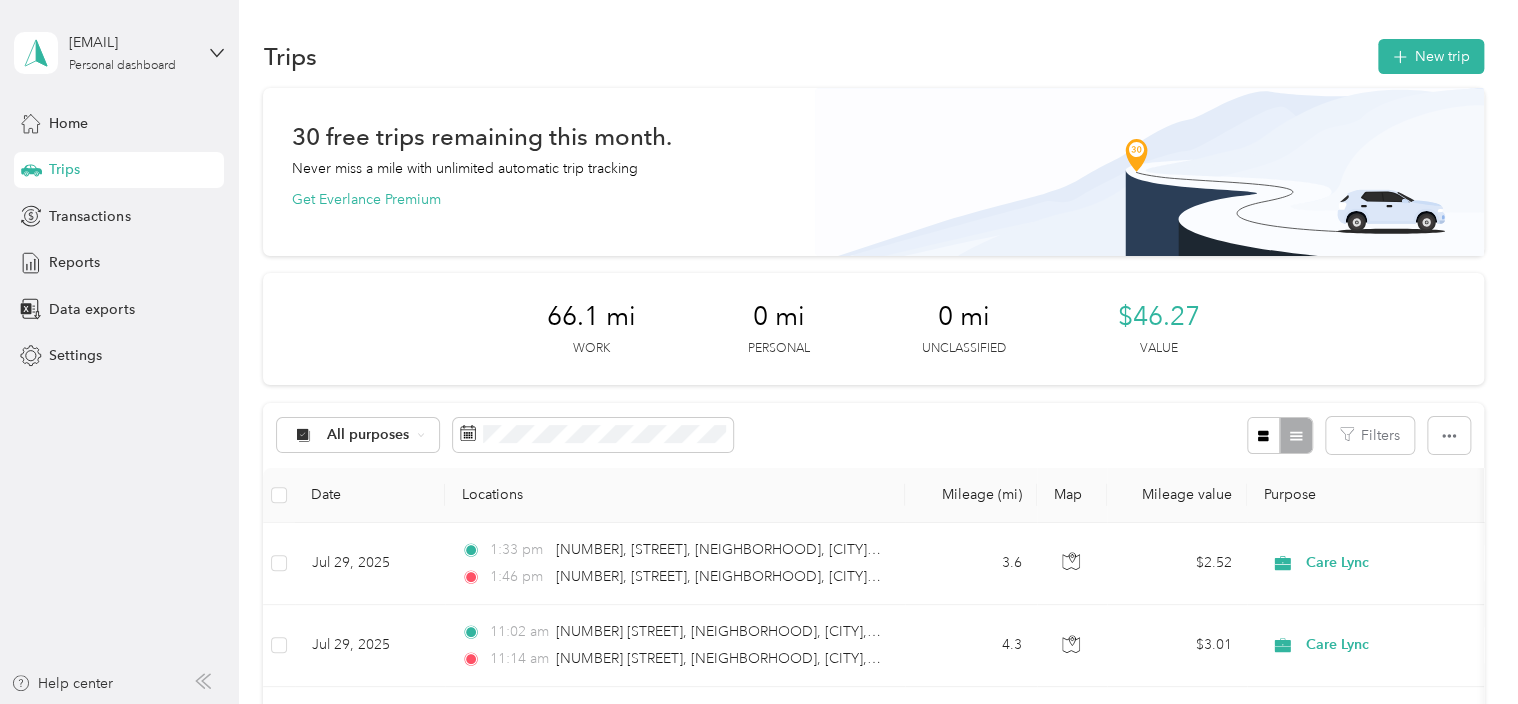 click on "Locations" at bounding box center [675, 495] 